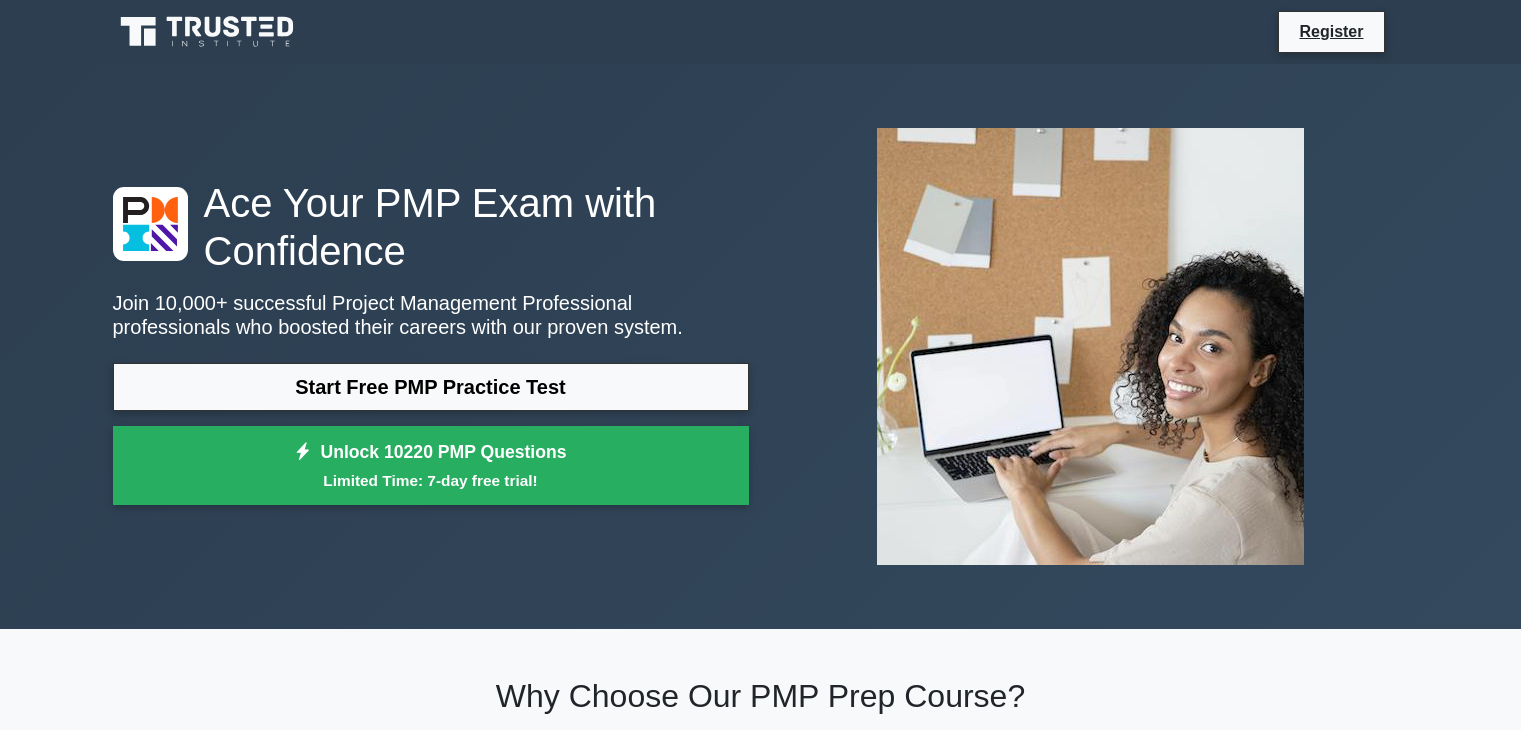 scroll, scrollTop: 900, scrollLeft: 0, axis: vertical 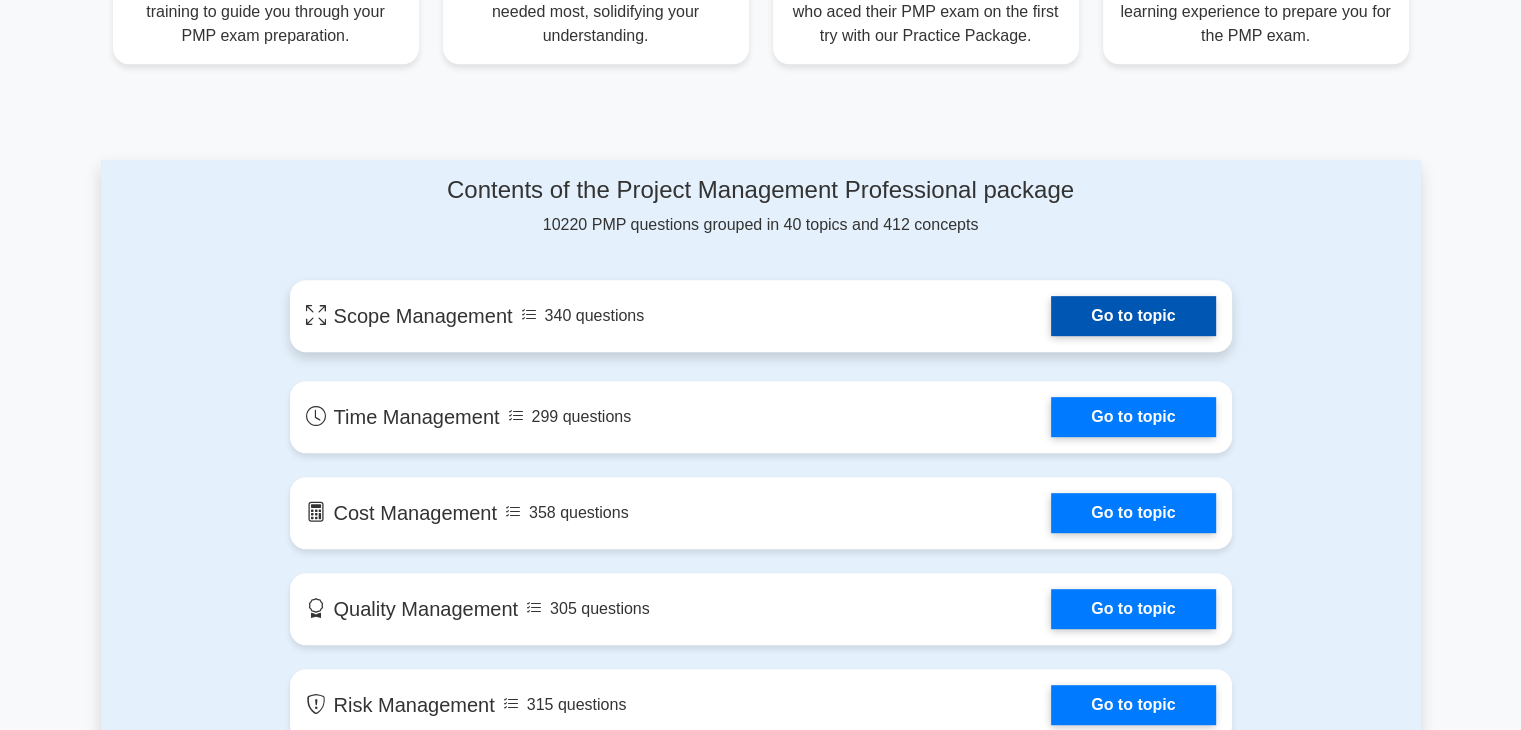 click on "Go to topic" at bounding box center [1133, 316] 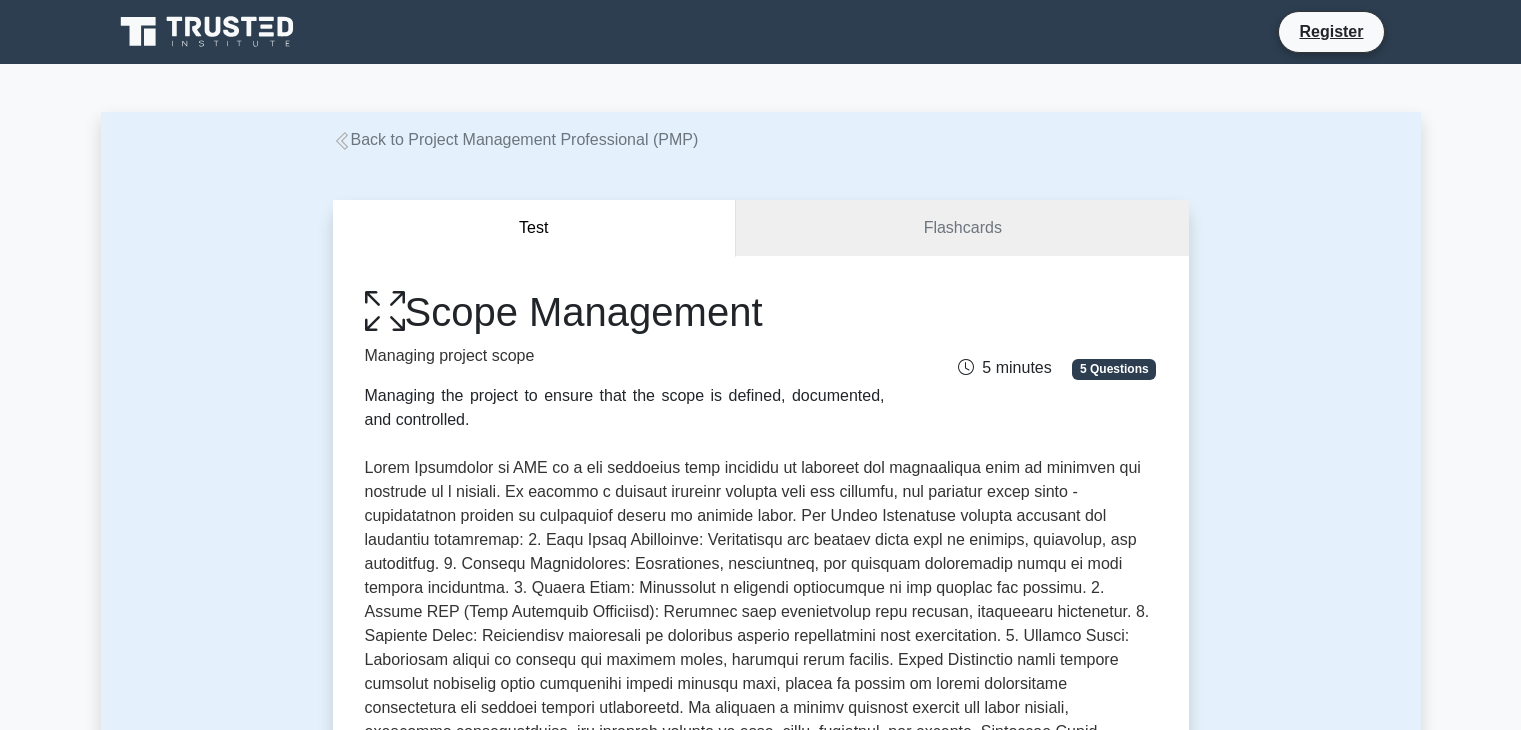 scroll, scrollTop: 0, scrollLeft: 0, axis: both 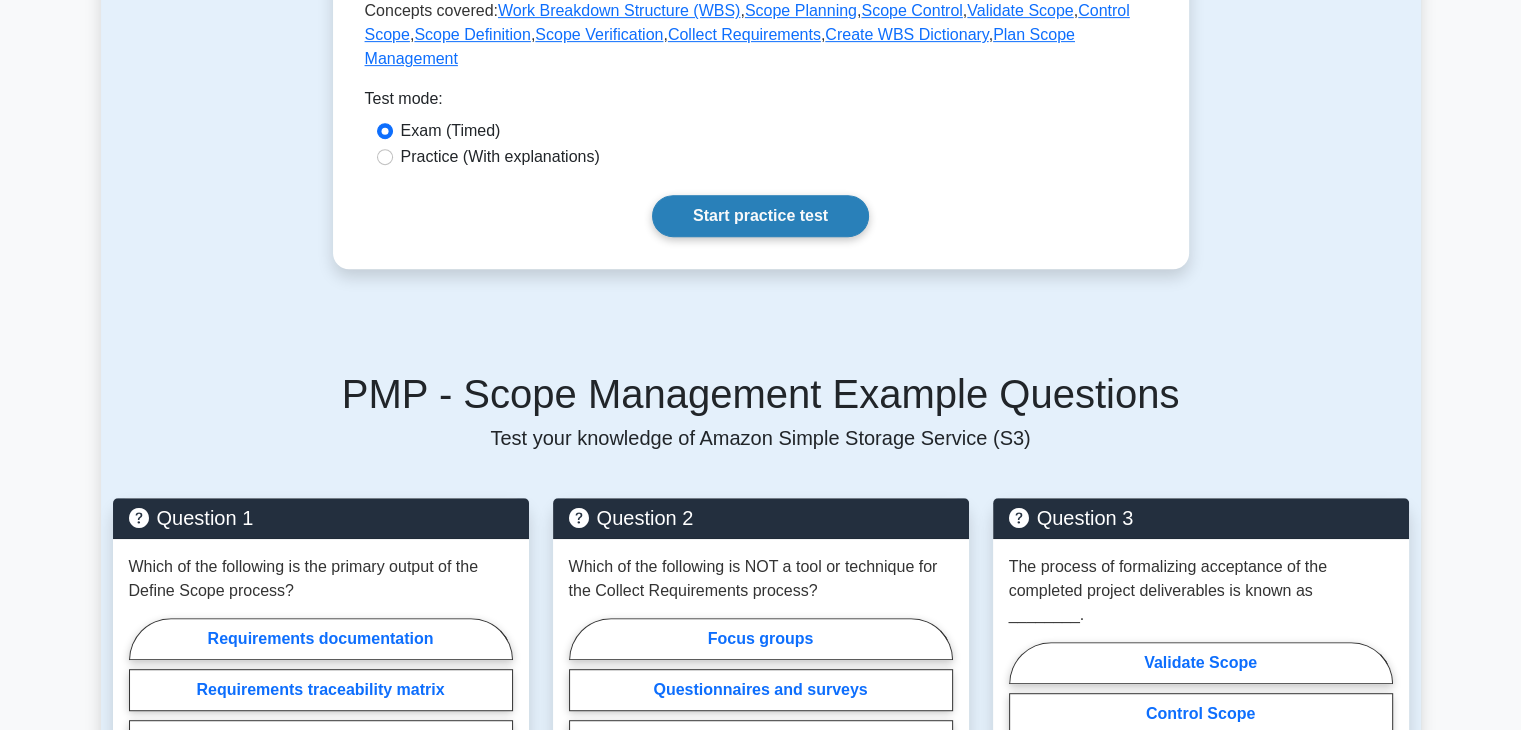 click on "Start practice test" at bounding box center (760, 216) 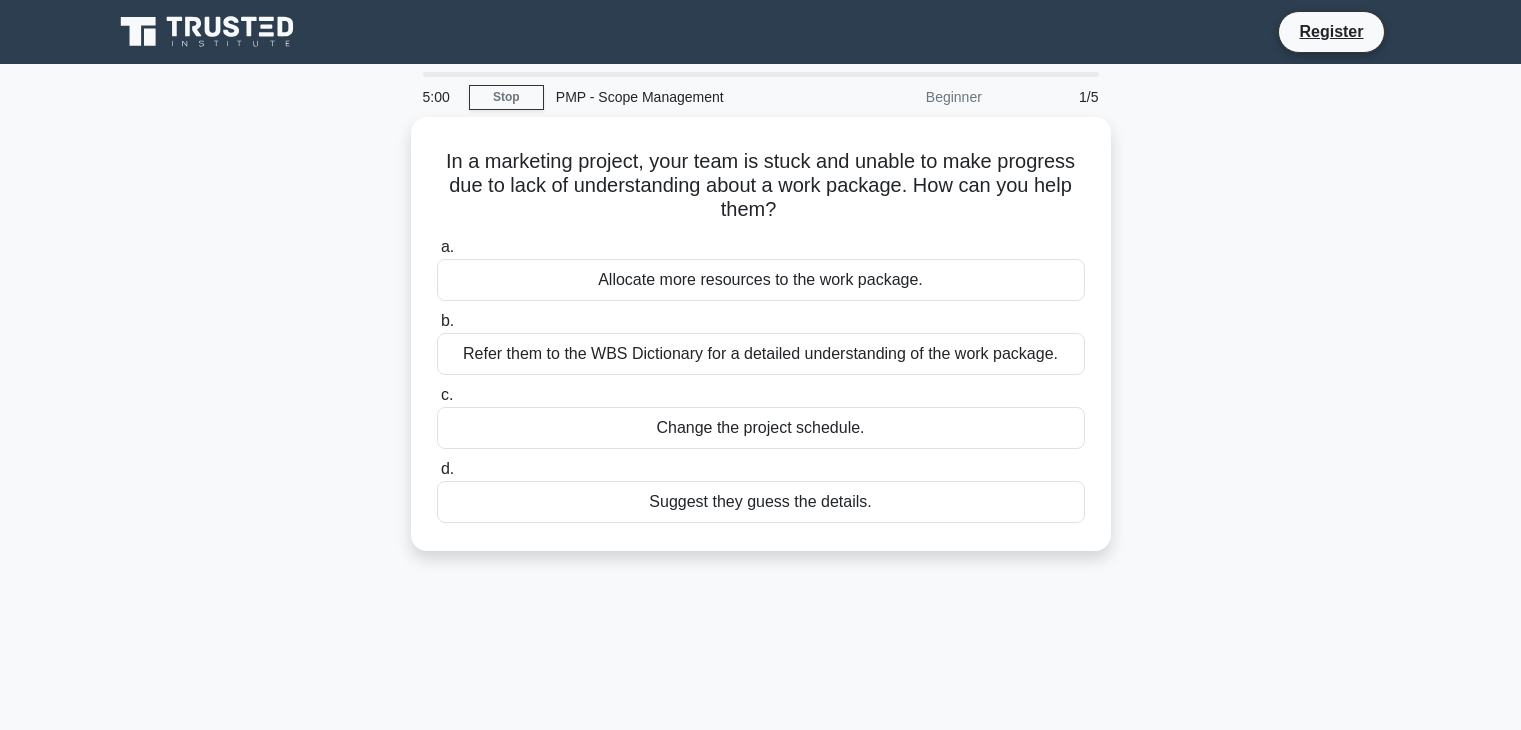scroll, scrollTop: 0, scrollLeft: 0, axis: both 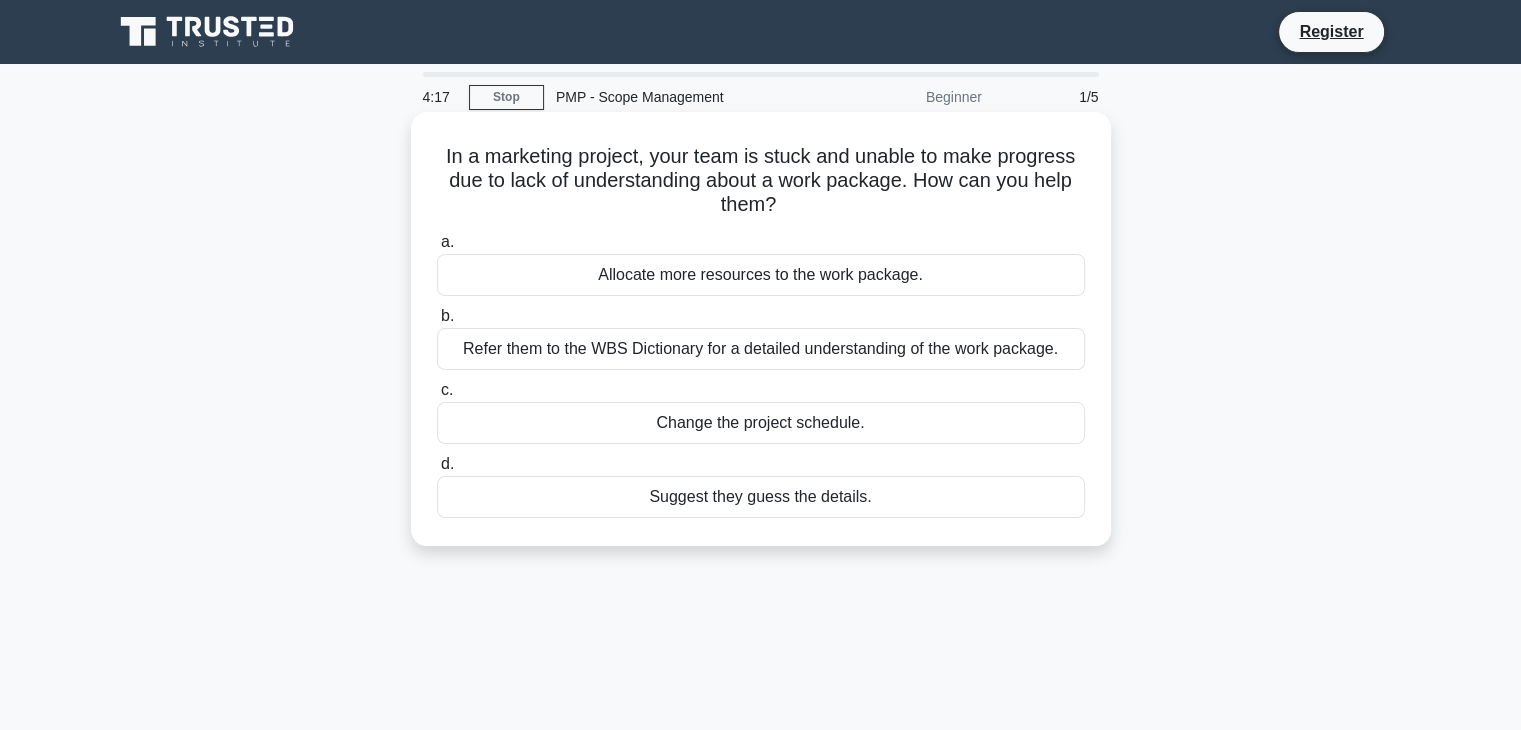 click on "Refer them to the WBS Dictionary for a detailed understanding of the work package." at bounding box center [761, 349] 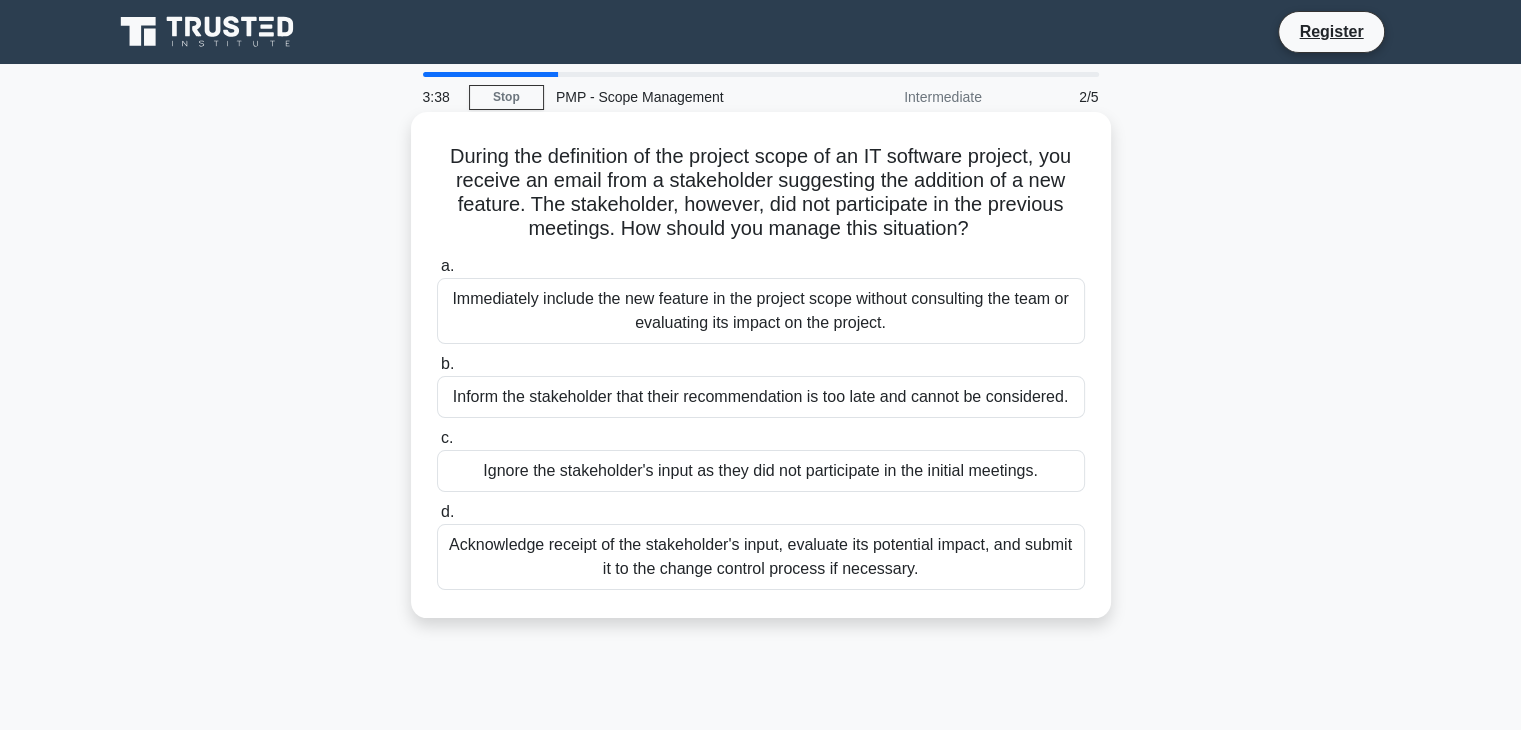 click on "Acknowledge receipt of the stakeholder's input, evaluate its potential impact, and submit it to the change control process if necessary." at bounding box center [761, 557] 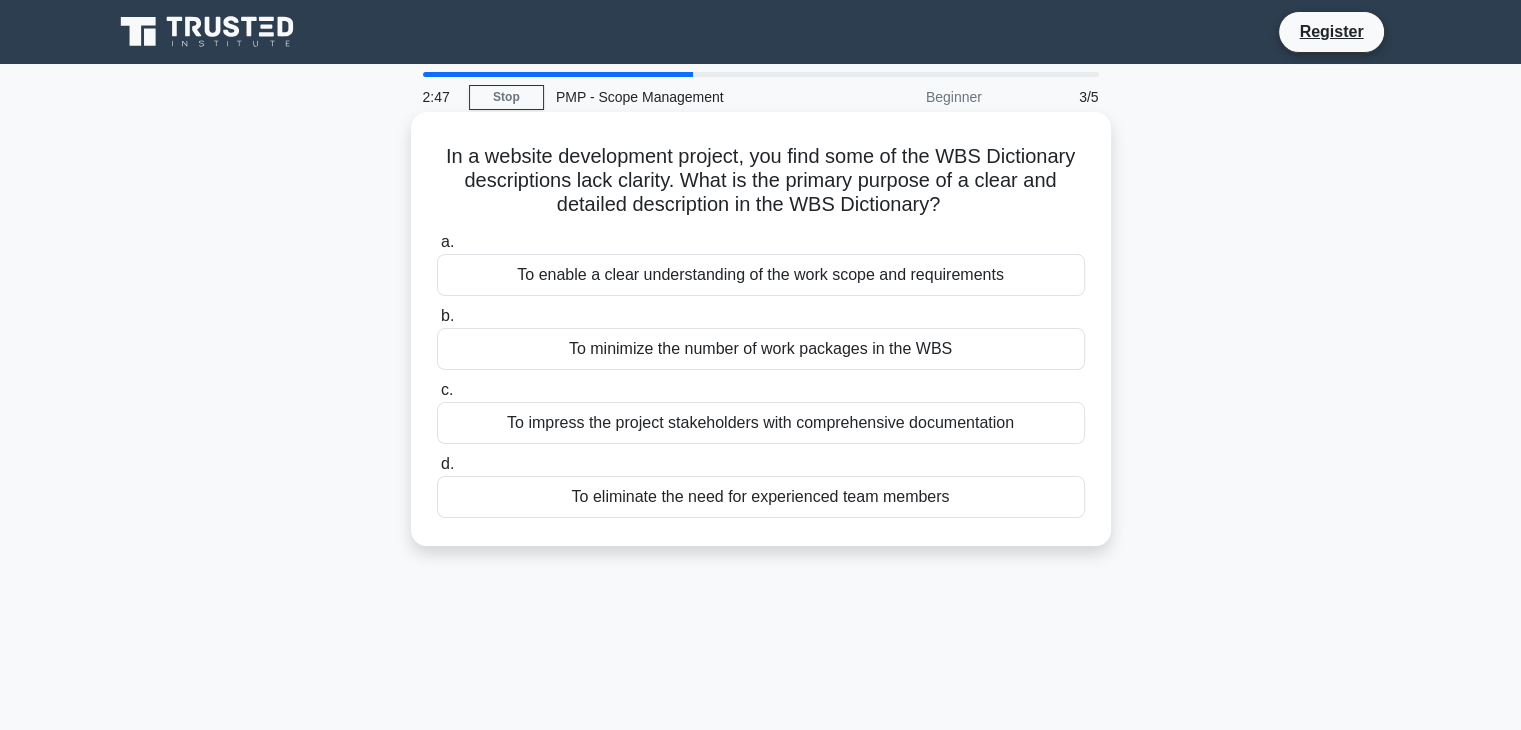 click on "To enable a clear understanding of the work scope and requirements" at bounding box center [761, 275] 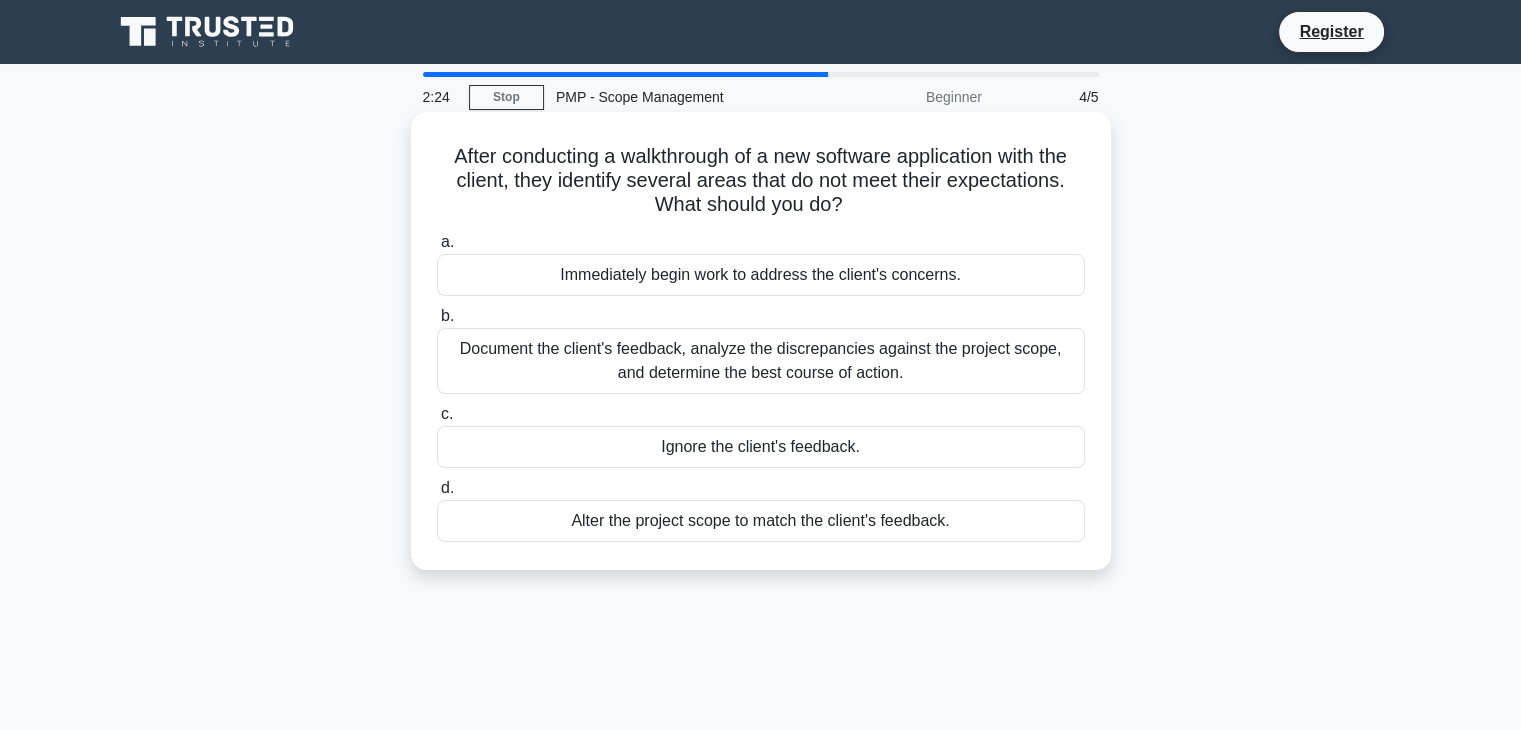 drag, startPoint x: 561, startPoint y: 278, endPoint x: 1033, endPoint y: 279, distance: 472.00107 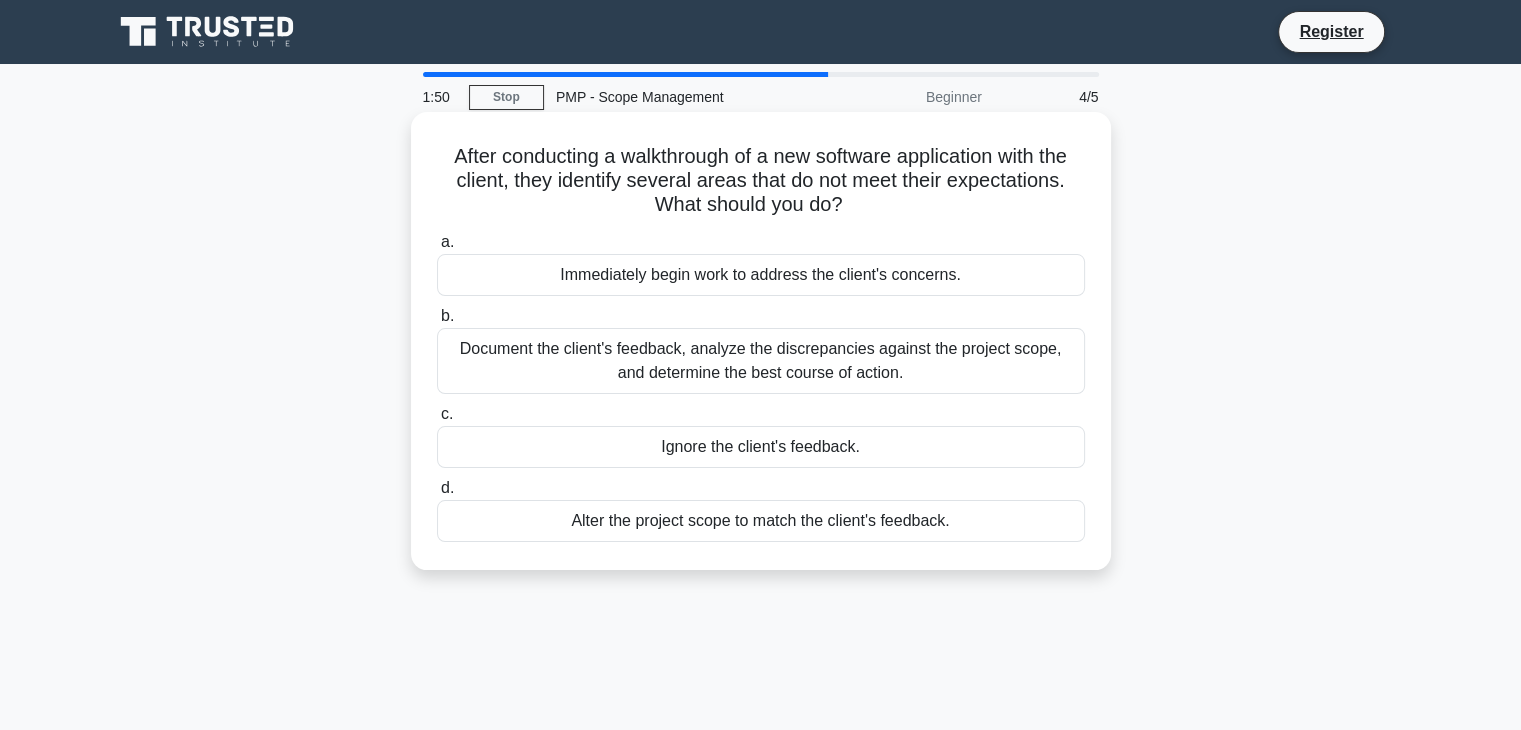 click on "Document the client's feedback, analyze the discrepancies against the project scope, and determine the best course of action." at bounding box center [761, 361] 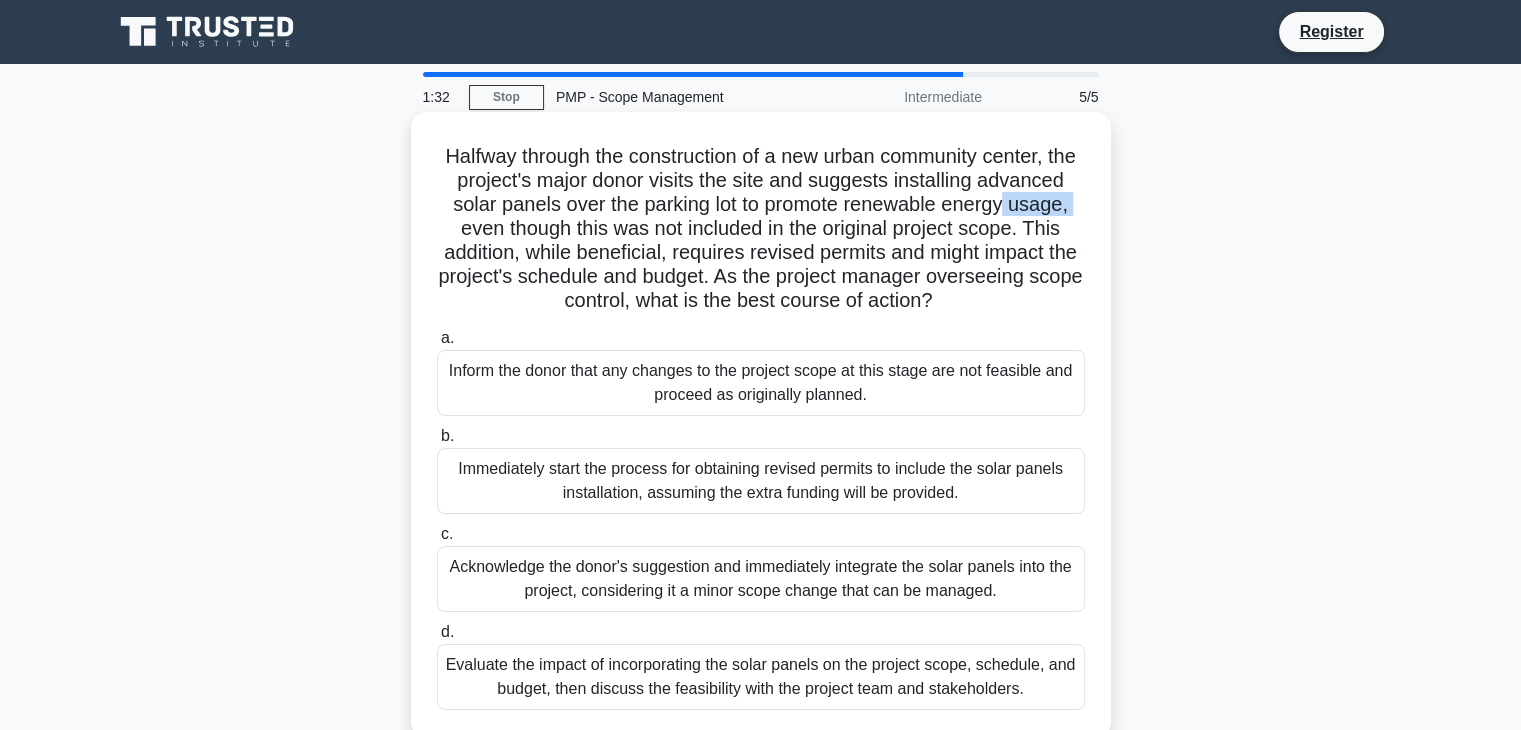drag, startPoint x: 499, startPoint y: 234, endPoint x: 570, endPoint y: 236, distance: 71.02816 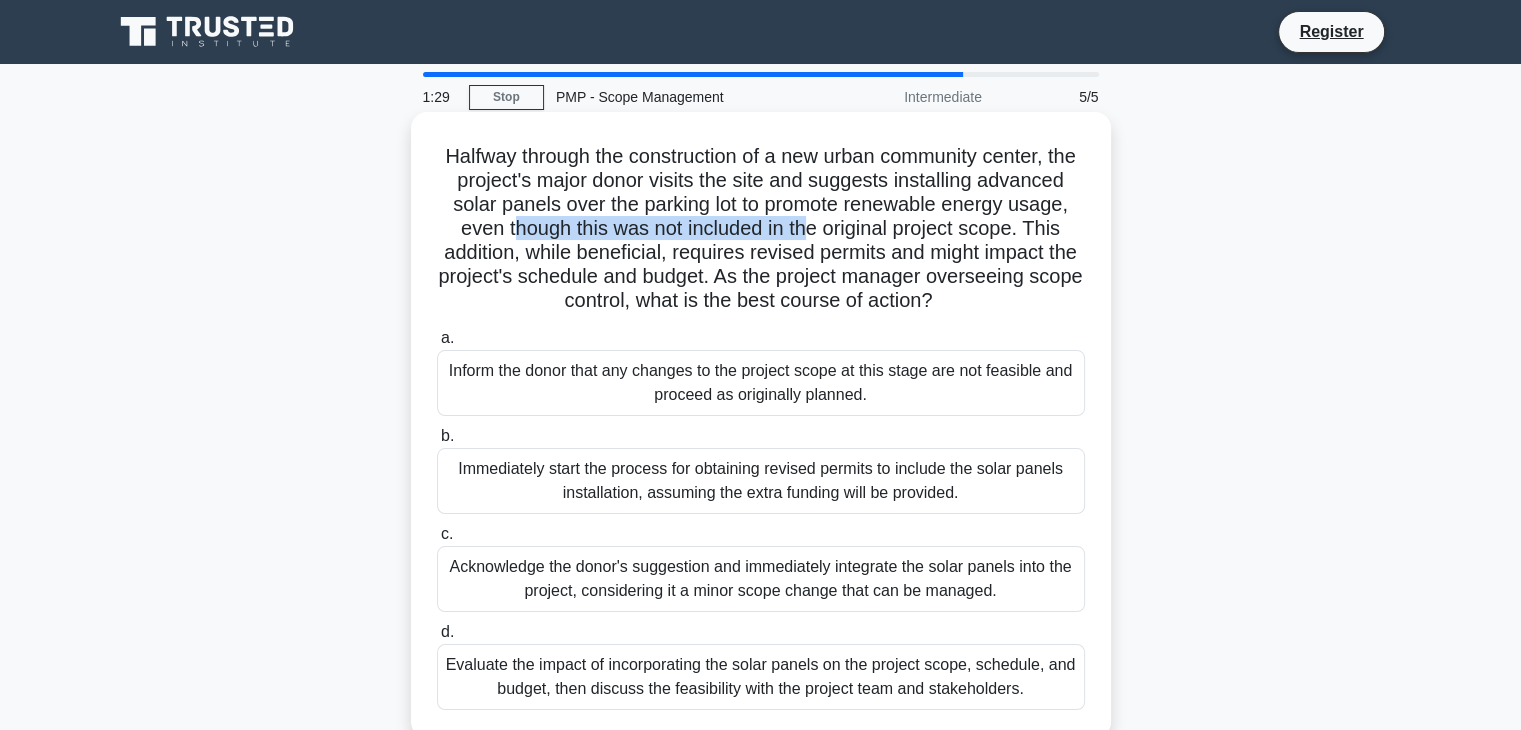drag, startPoint x: 622, startPoint y: 235, endPoint x: 928, endPoint y: 240, distance: 306.04083 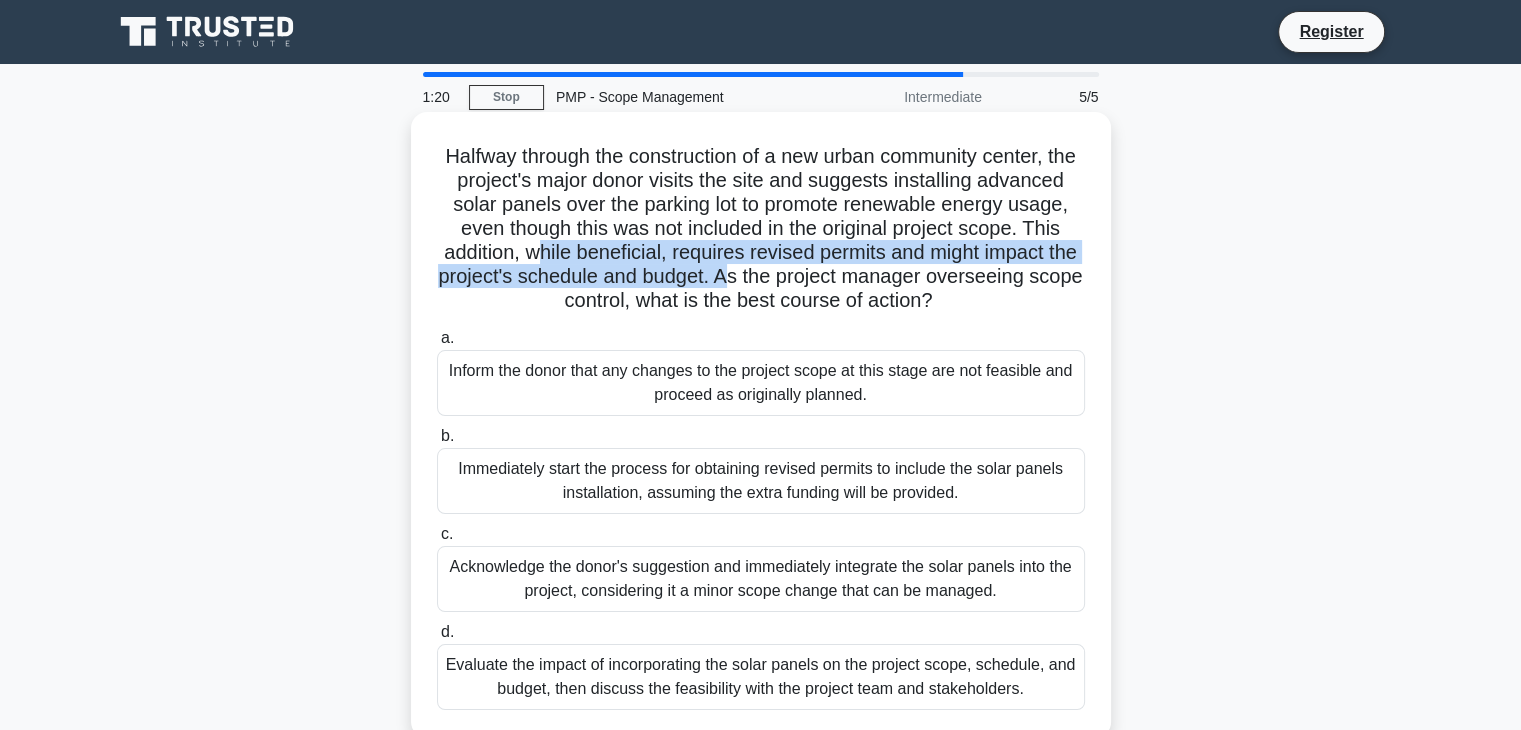 drag, startPoint x: 661, startPoint y: 259, endPoint x: 928, endPoint y: 281, distance: 267.90485 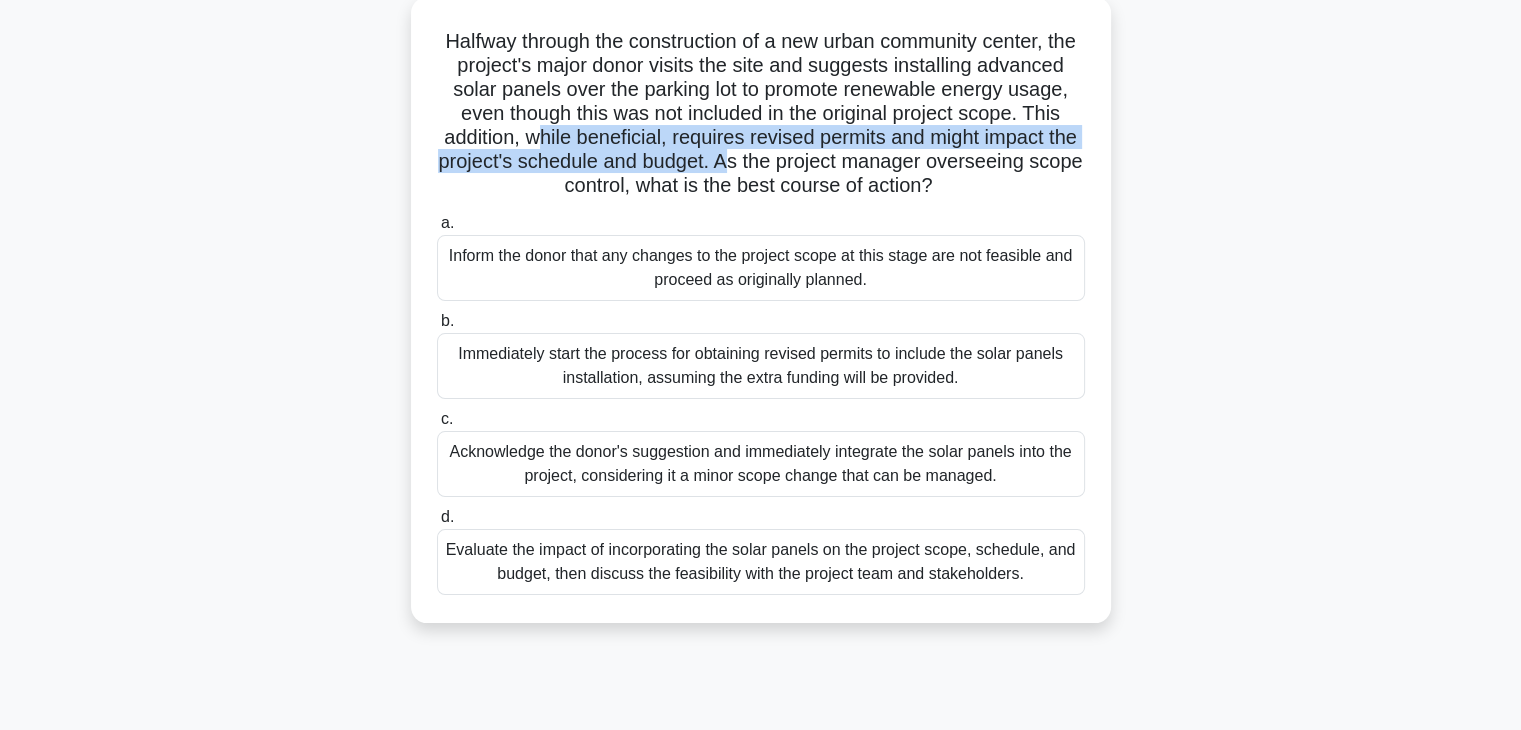 scroll, scrollTop: 200, scrollLeft: 0, axis: vertical 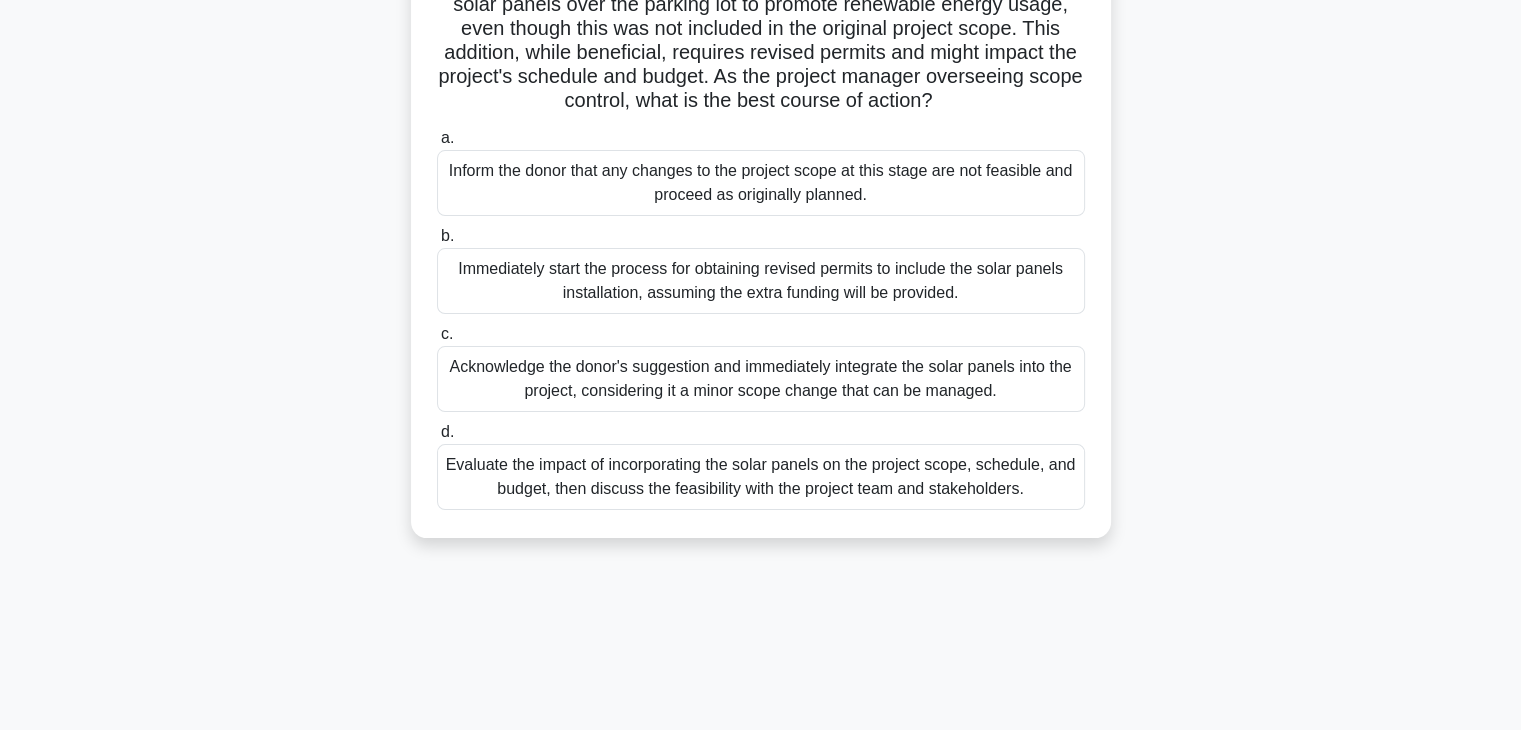 click on "Evaluate the impact of incorporating the solar panels on the project scope, schedule, and budget, then discuss the feasibility with the project team and stakeholders." at bounding box center [761, 477] 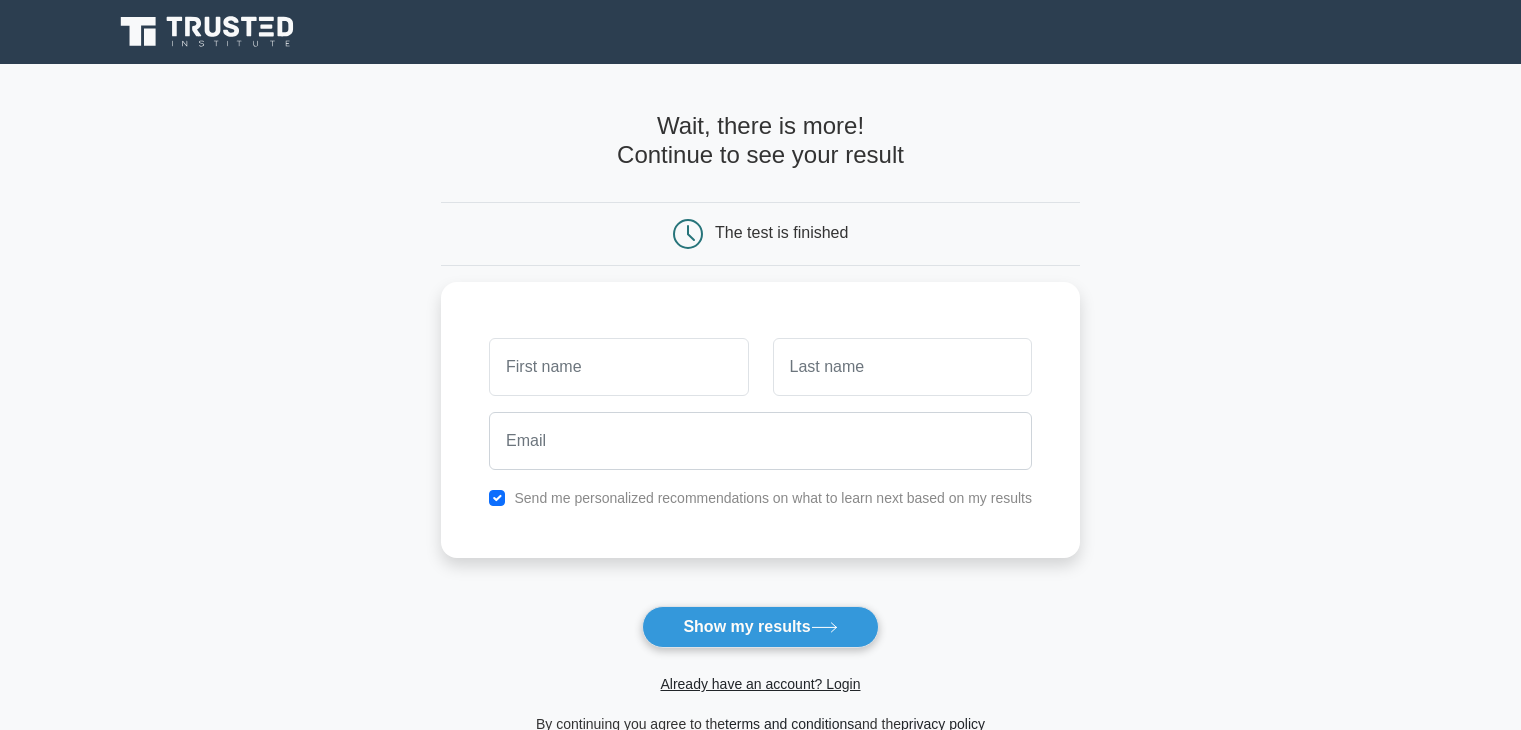 scroll, scrollTop: 0, scrollLeft: 0, axis: both 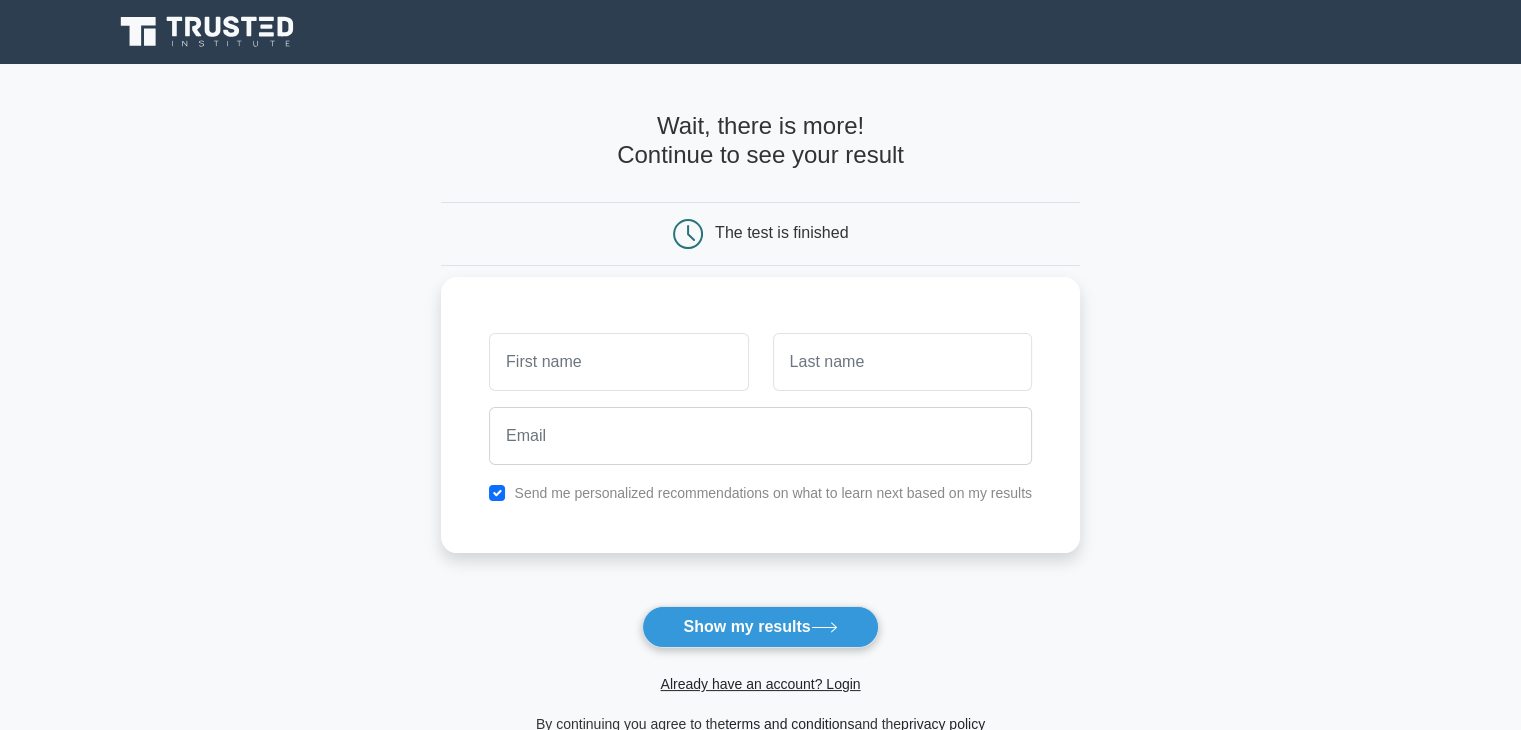 click at bounding box center (618, 362) 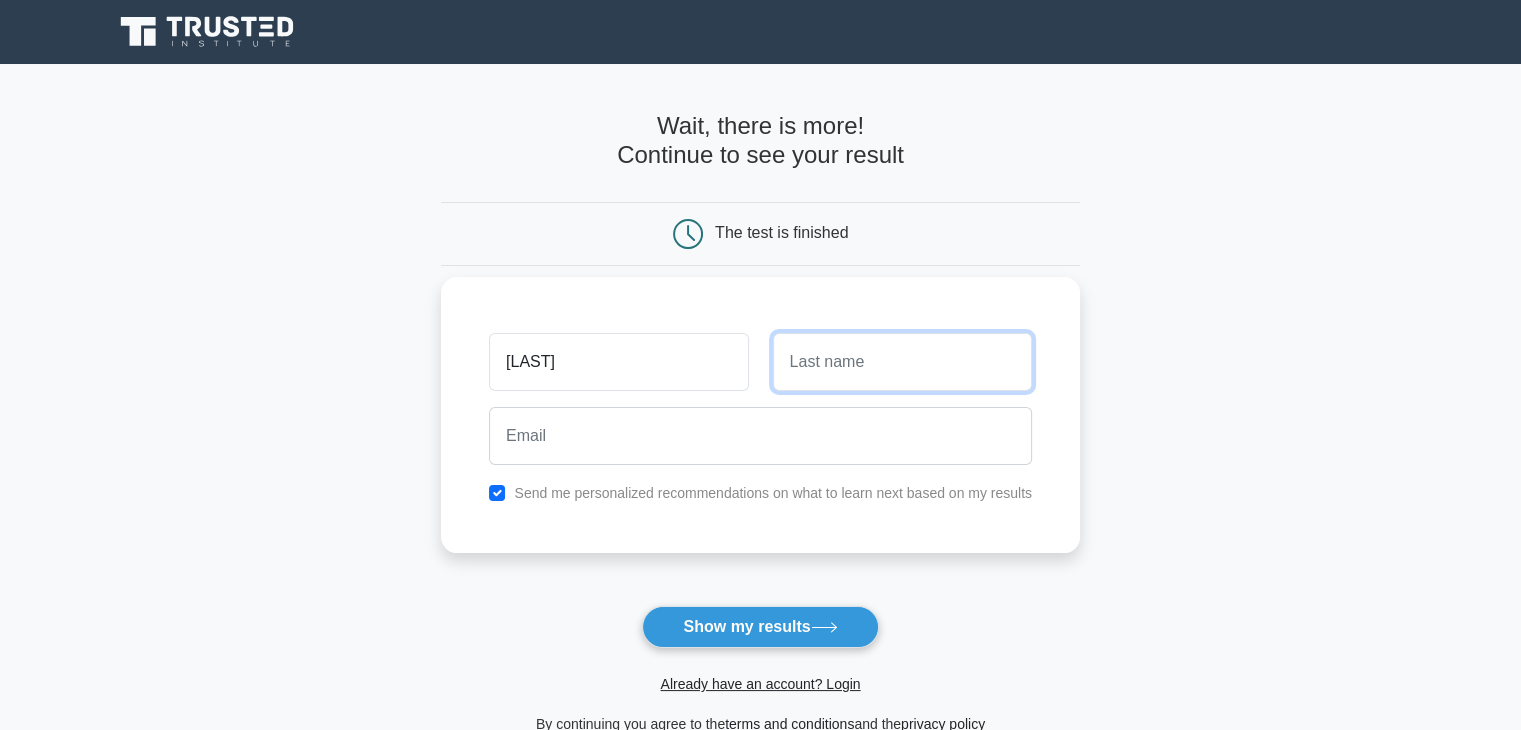 click at bounding box center (902, 362) 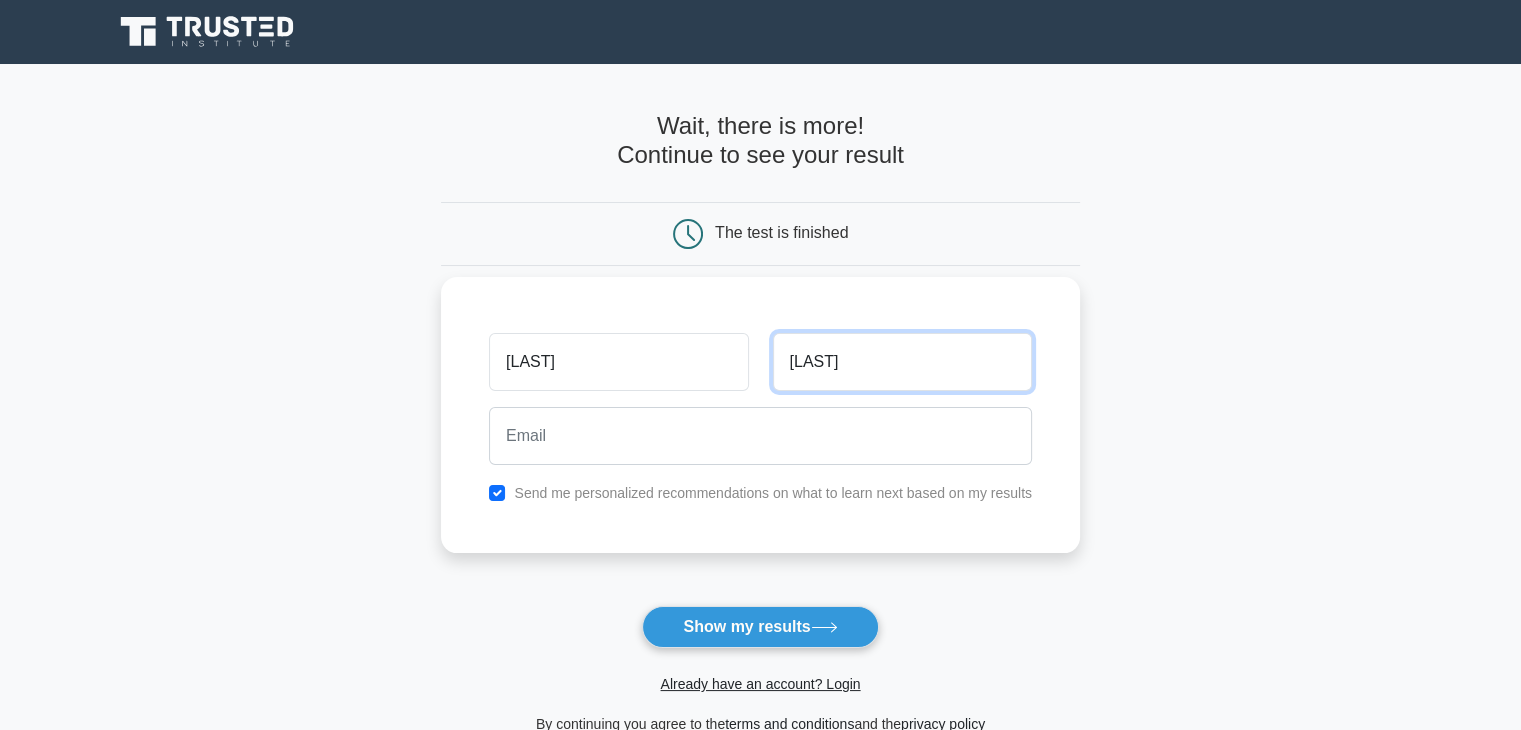 type on "bayramova" 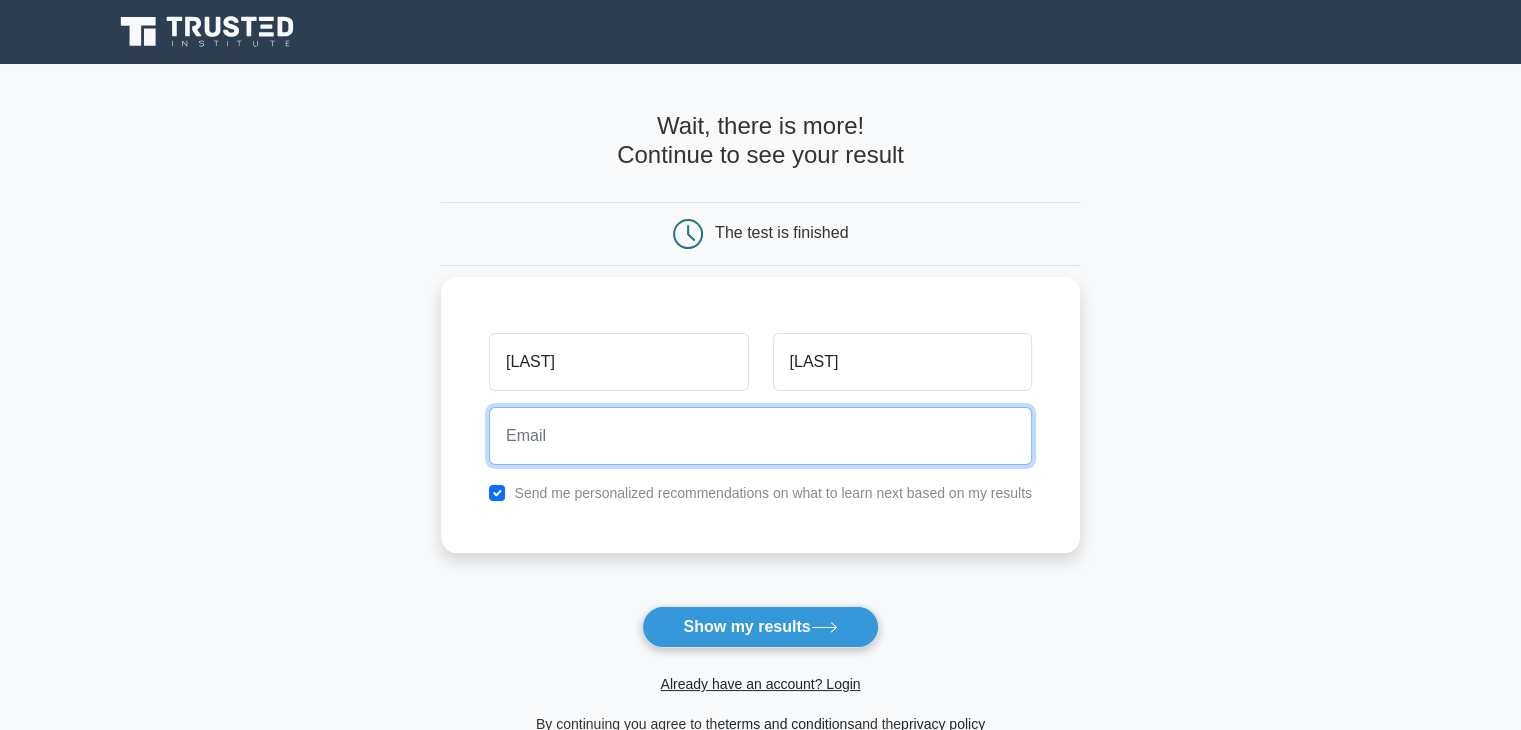click at bounding box center (760, 436) 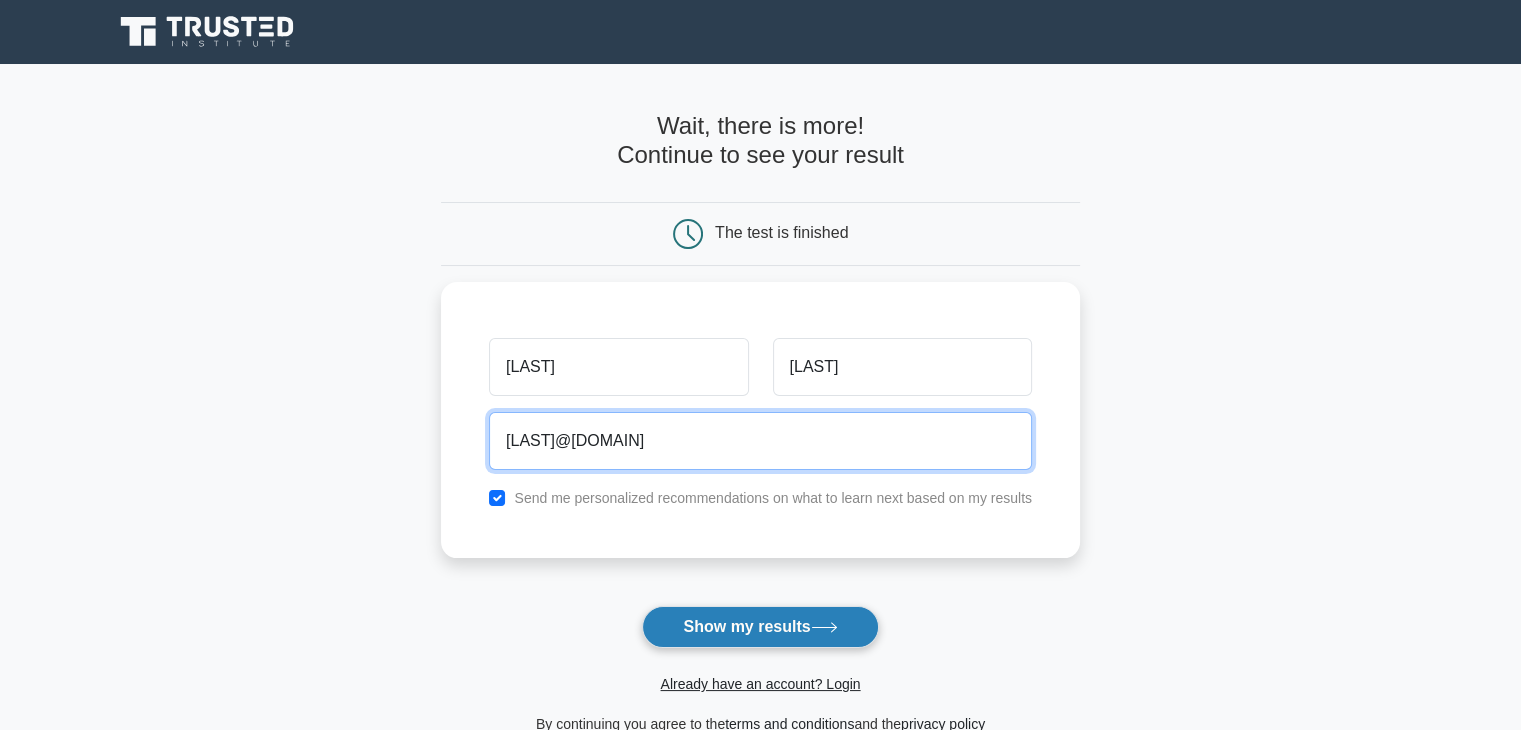 type on "bayramovaaysel87@gmail.com" 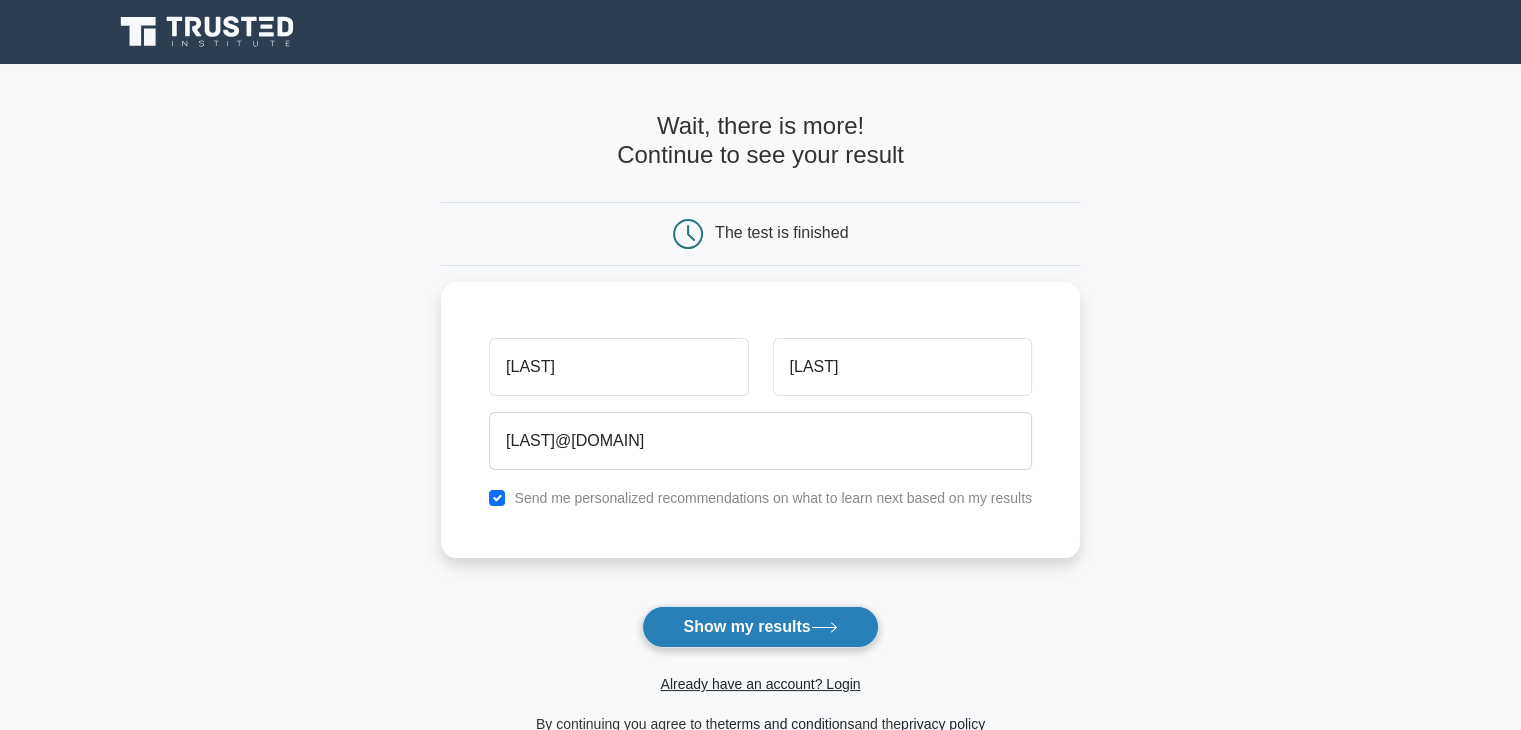 click on "Show my results" at bounding box center [760, 627] 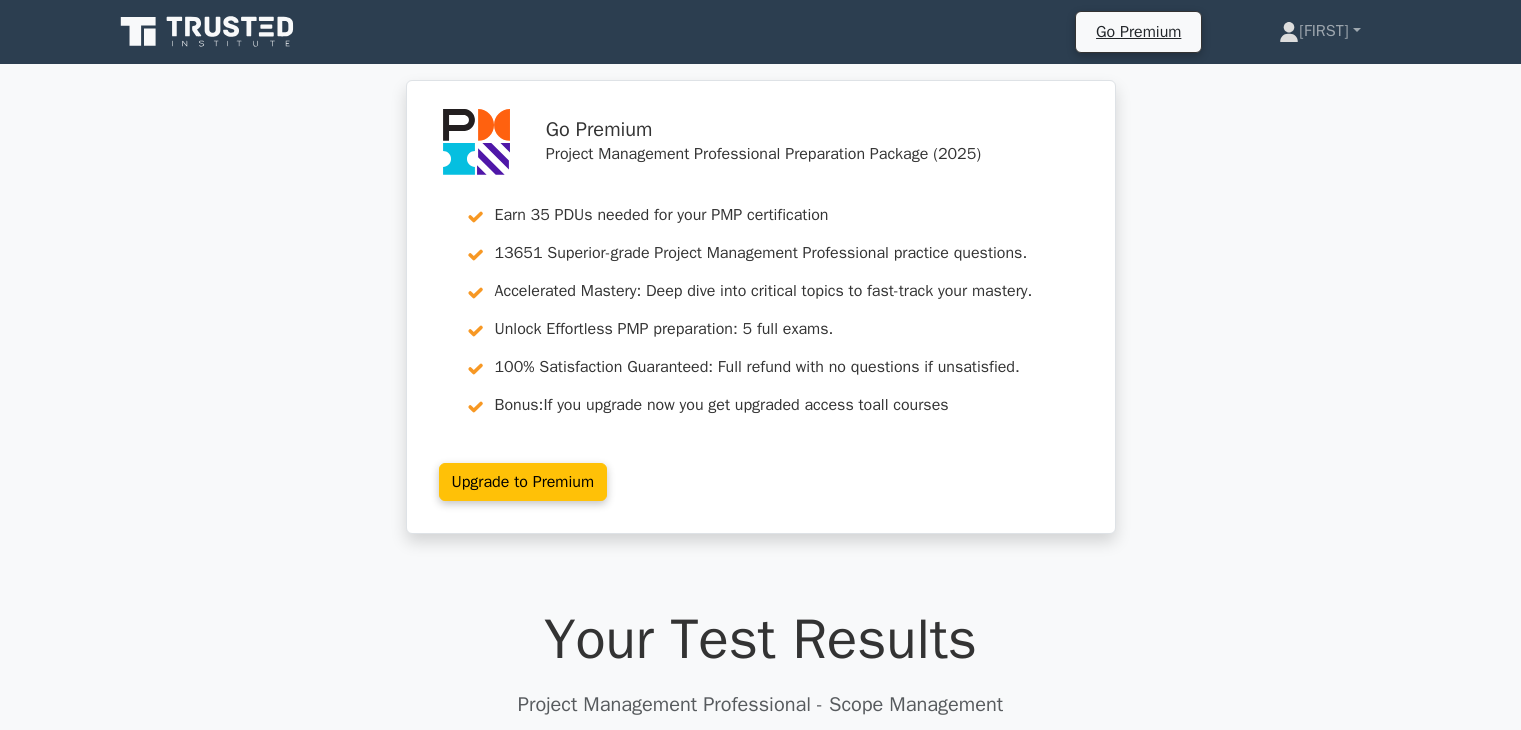 scroll, scrollTop: 0, scrollLeft: 0, axis: both 